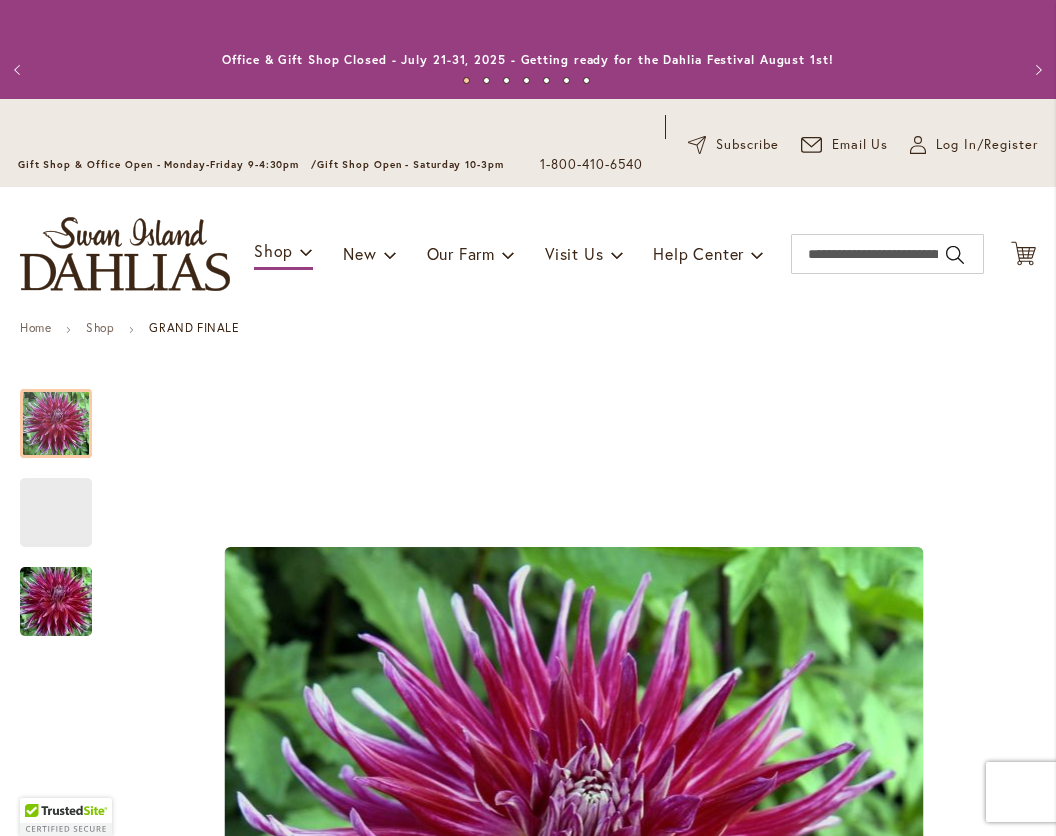scroll, scrollTop: 0, scrollLeft: 0, axis: both 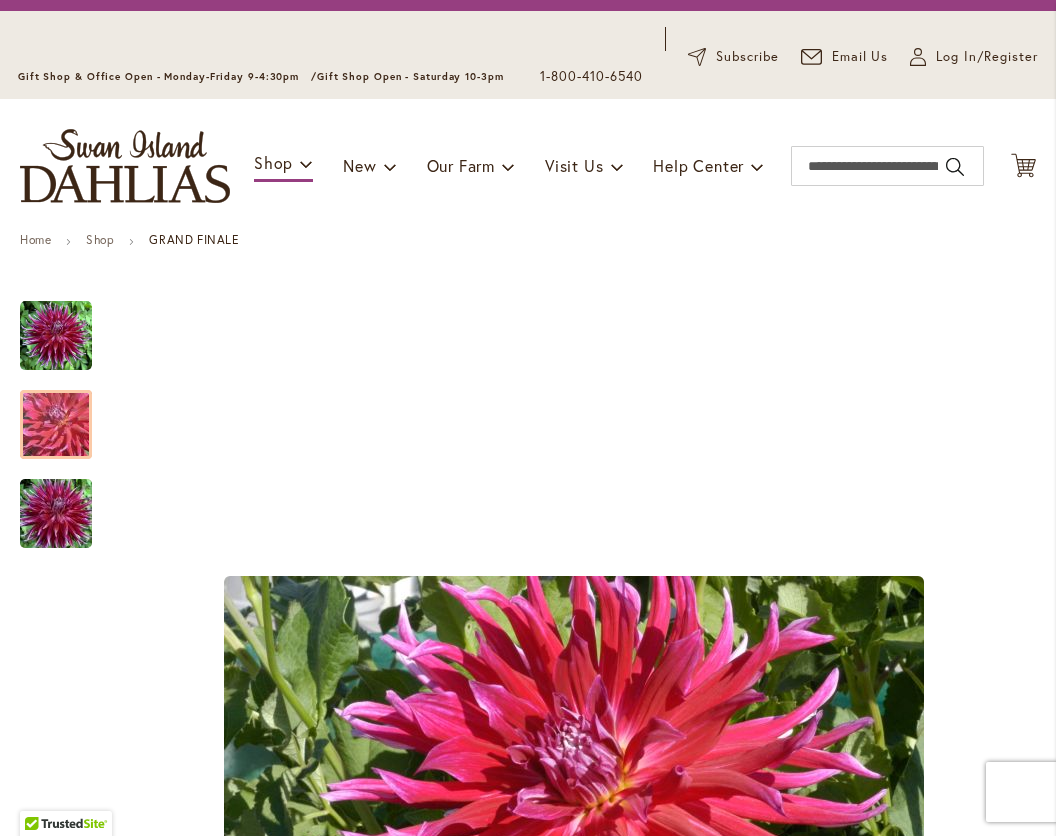 click on "Shop" at bounding box center (100, 239) 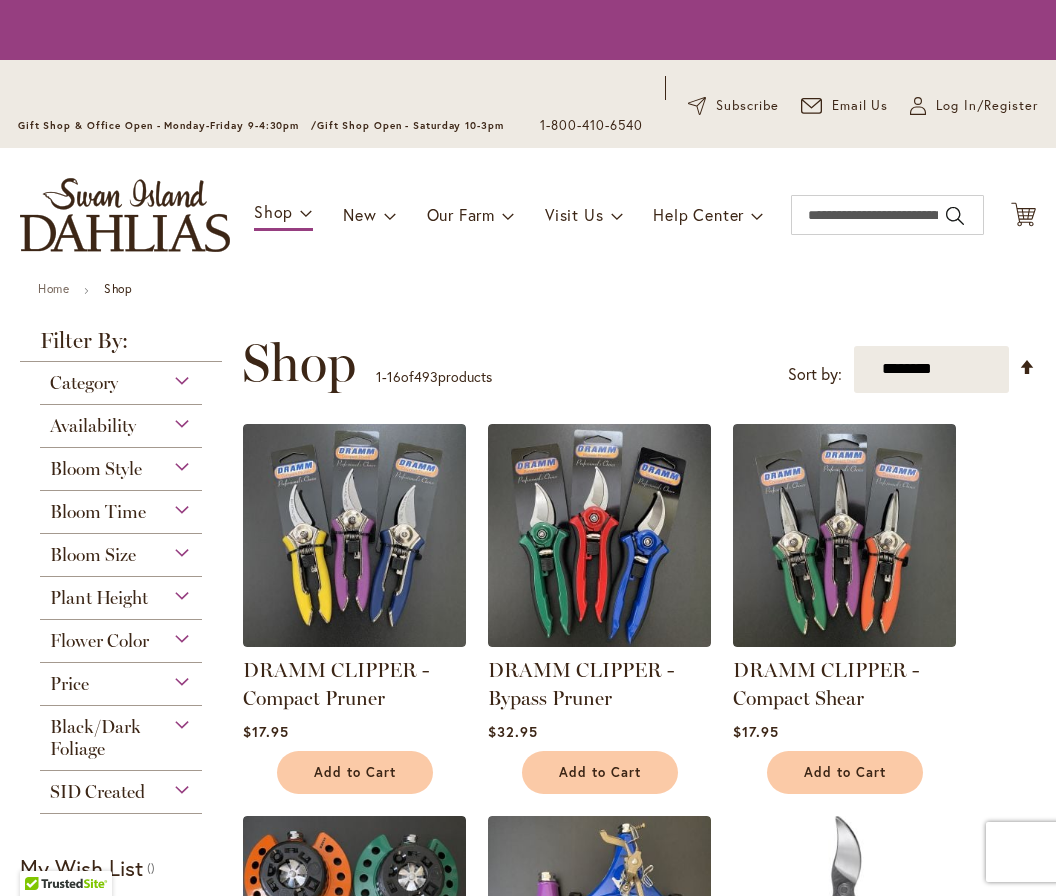scroll, scrollTop: 0, scrollLeft: 0, axis: both 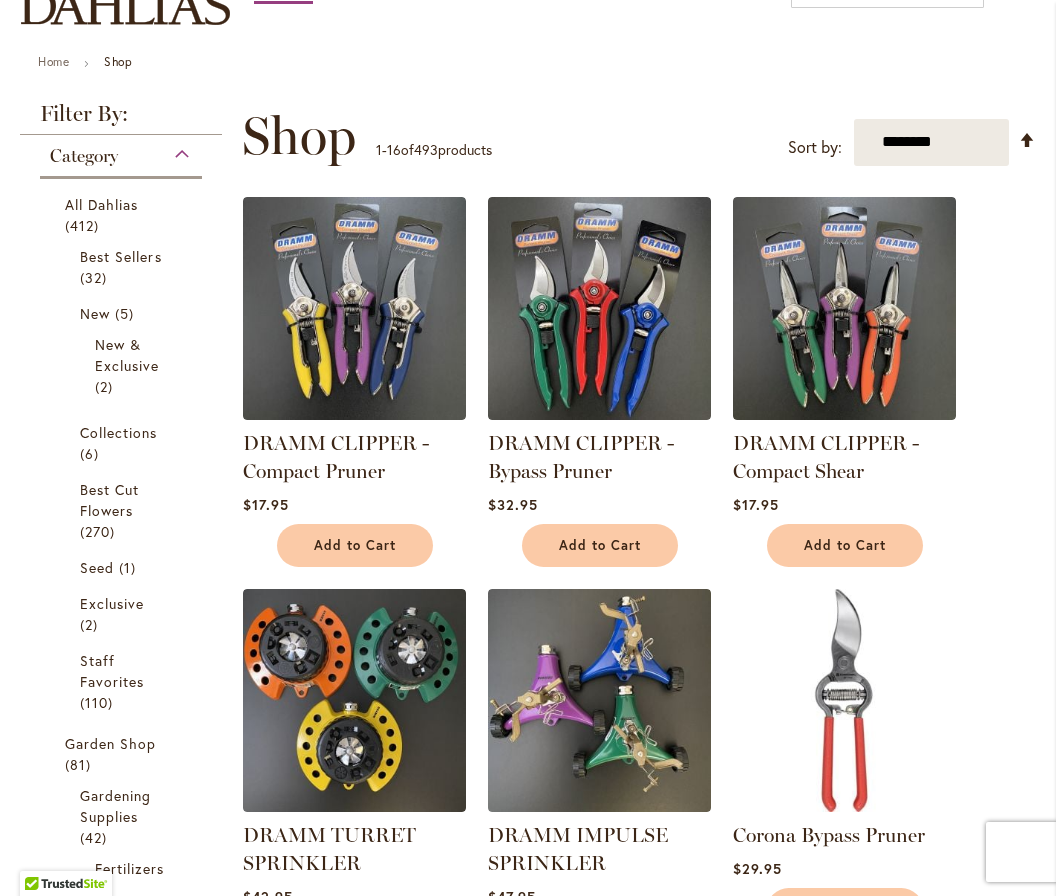 click on "Category" at bounding box center [121, 151] 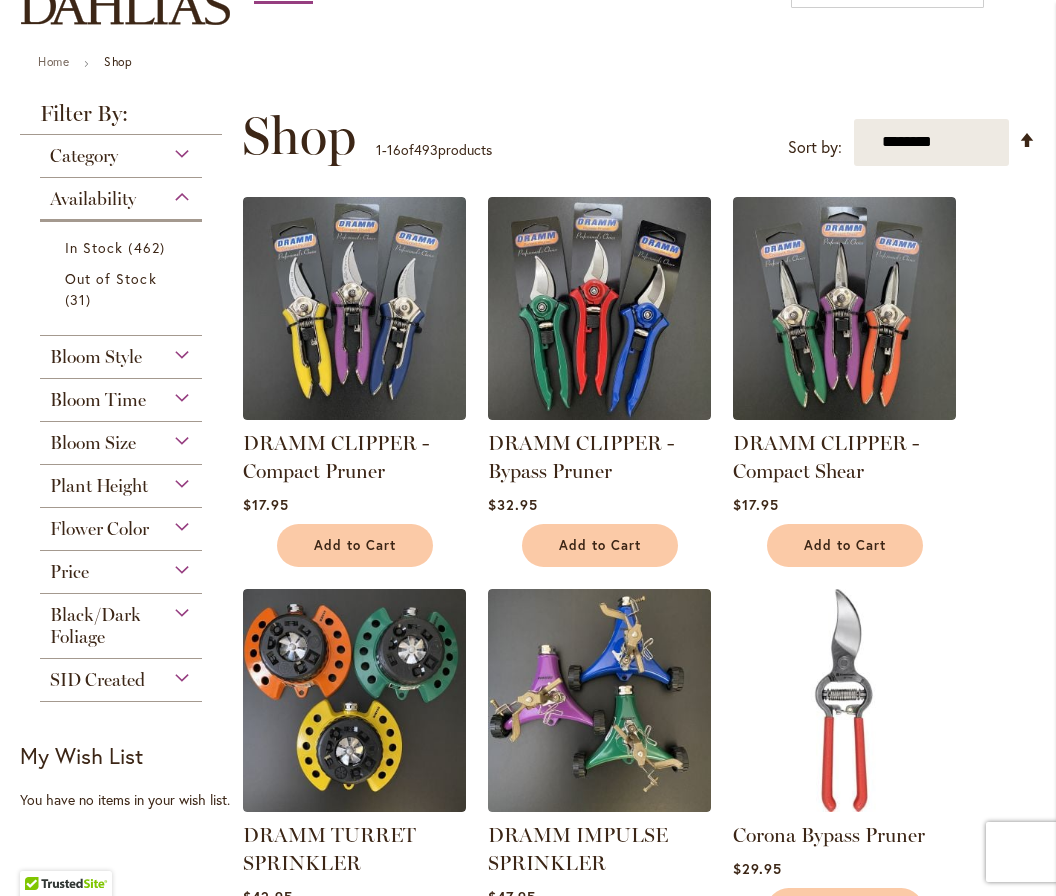 click on "Category" at bounding box center (84, 156) 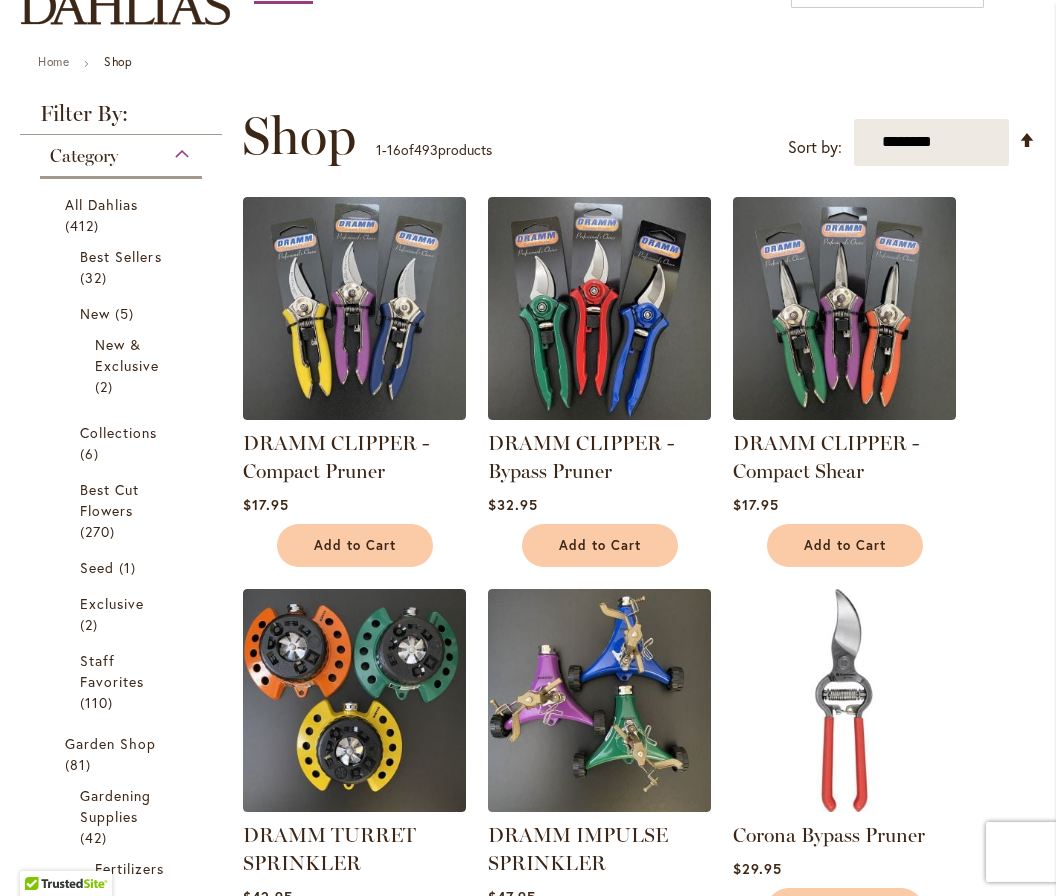 scroll, scrollTop: 401, scrollLeft: 0, axis: vertical 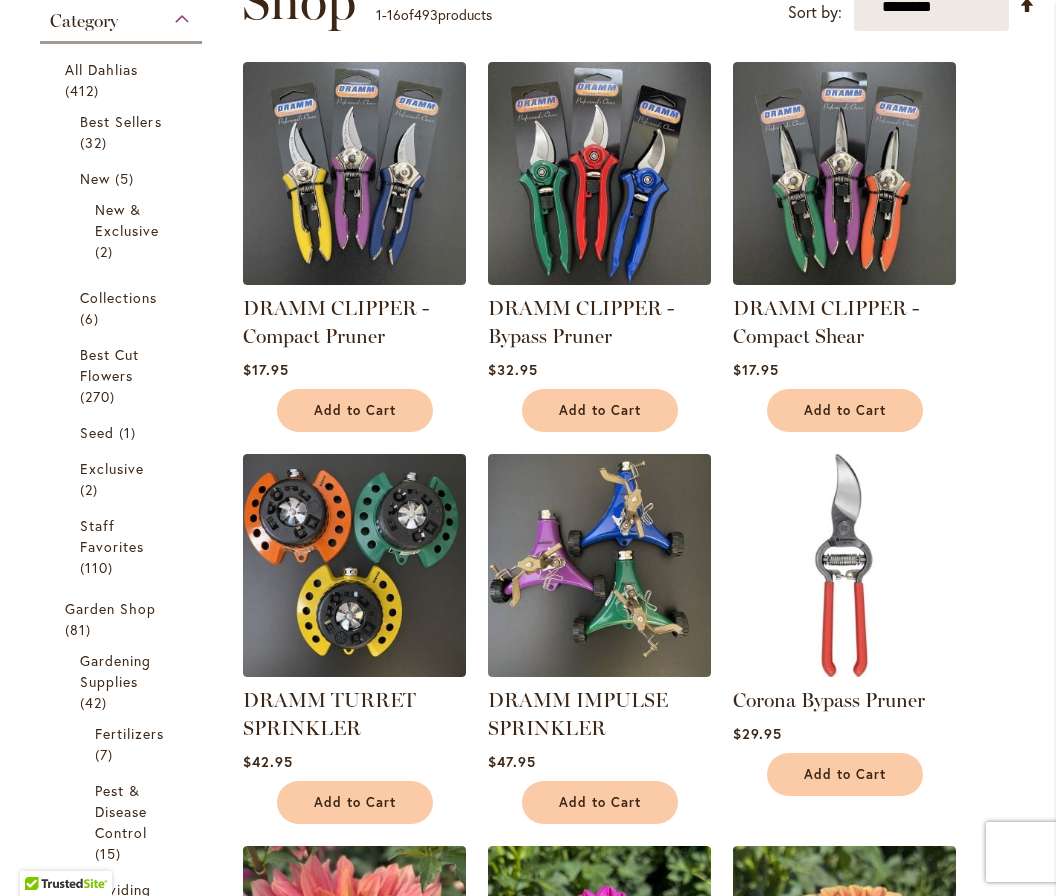 click on "All Dahlias" at bounding box center [102, 69] 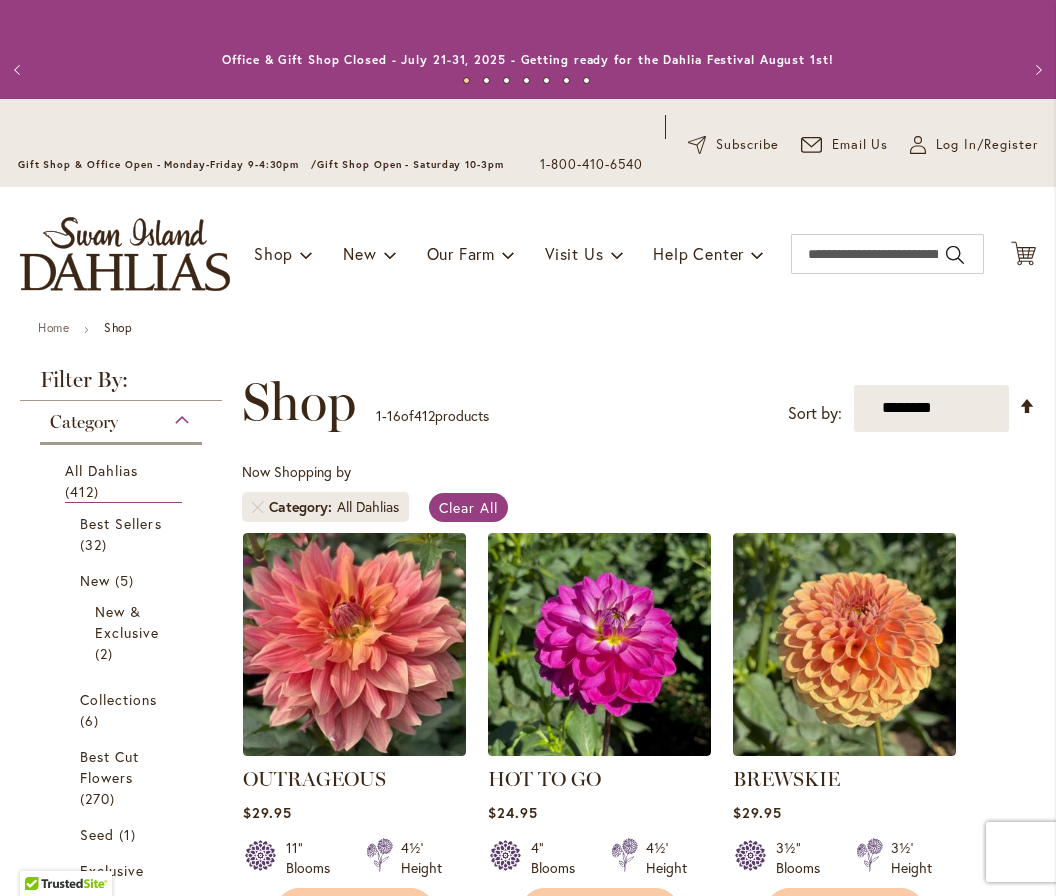 scroll, scrollTop: 0, scrollLeft: 0, axis: both 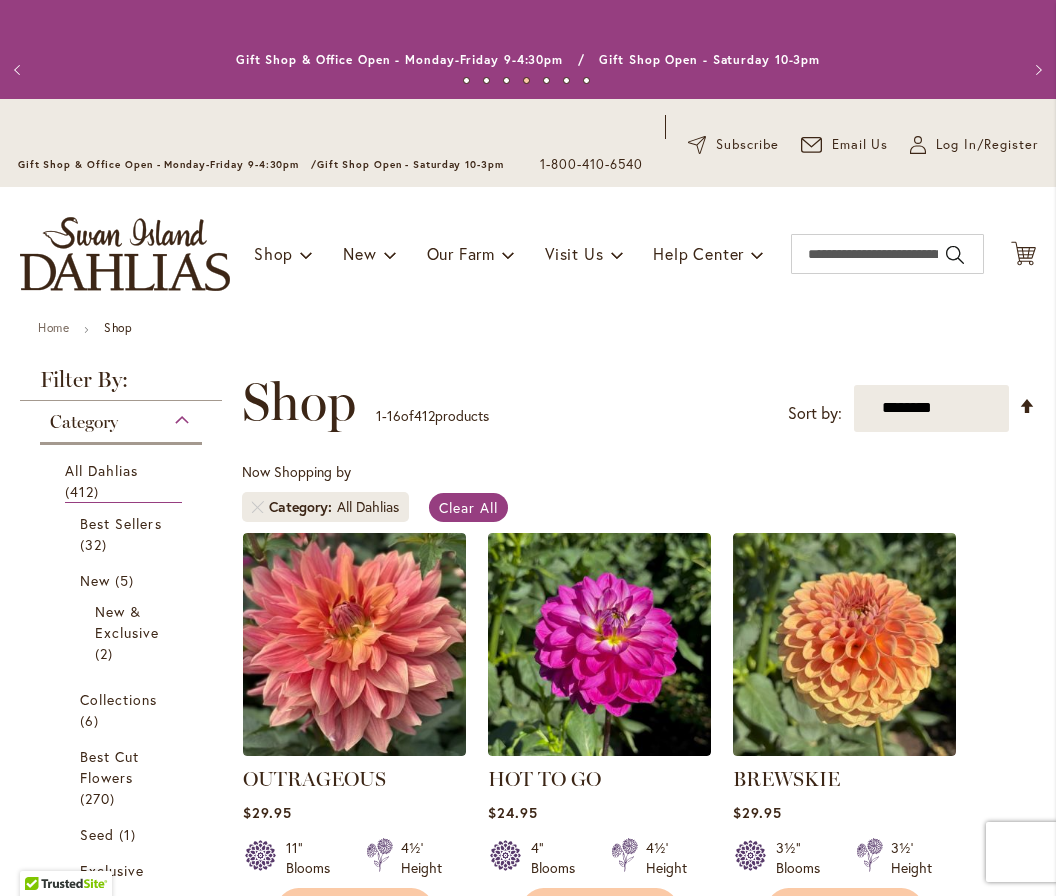 click on "Now Shopping by
Category
All Dahlias
Clear All" at bounding box center (639, 497) 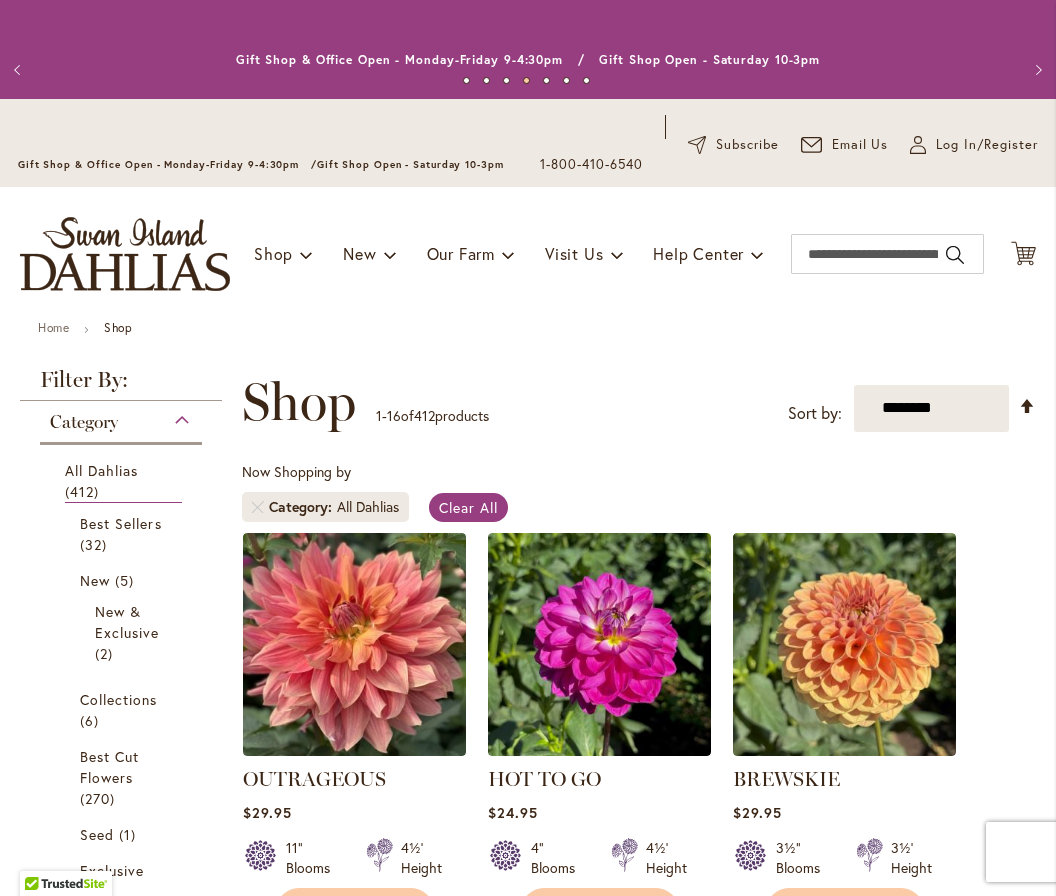scroll, scrollTop: 14, scrollLeft: 0, axis: vertical 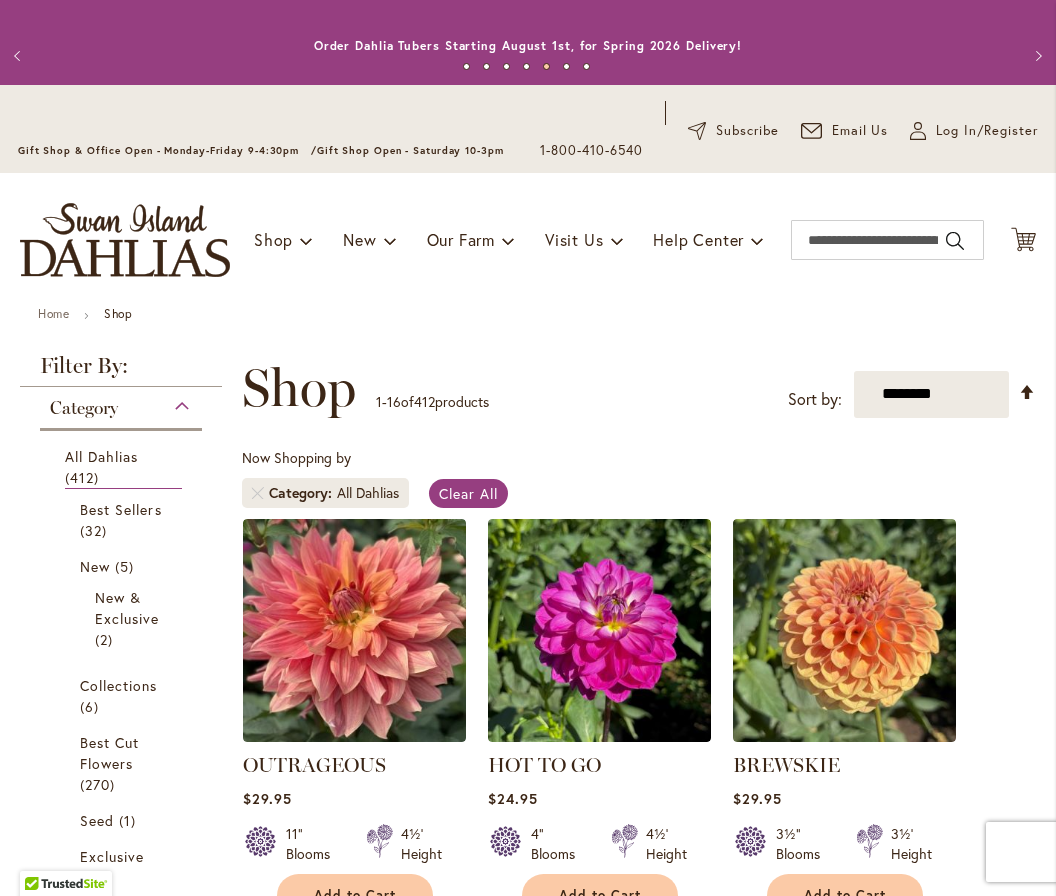 click on "Now Shopping by
Category
All Dahlias
Clear All" at bounding box center (639, 483) 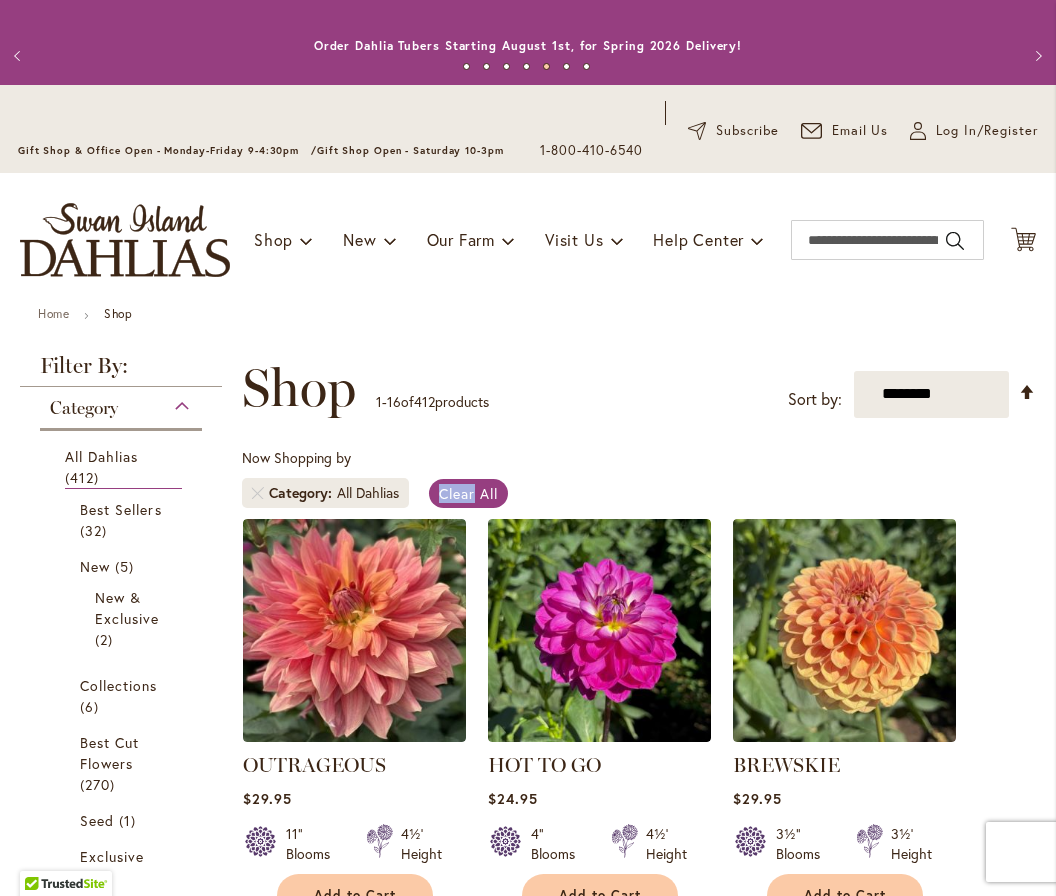 click on "Now Shopping by
Category
All Dahlias
Clear All" at bounding box center (639, 483) 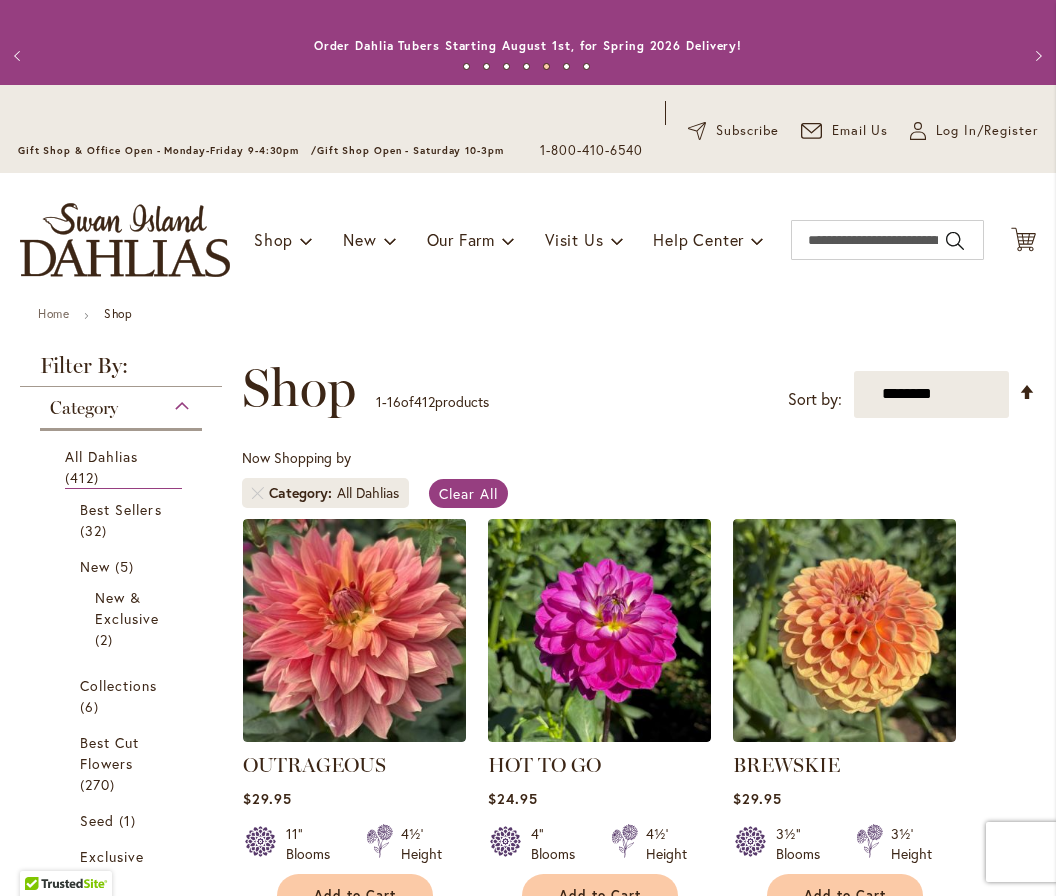 click on "Now Shopping by
Category
All Dahlias
Clear All" at bounding box center (639, 483) 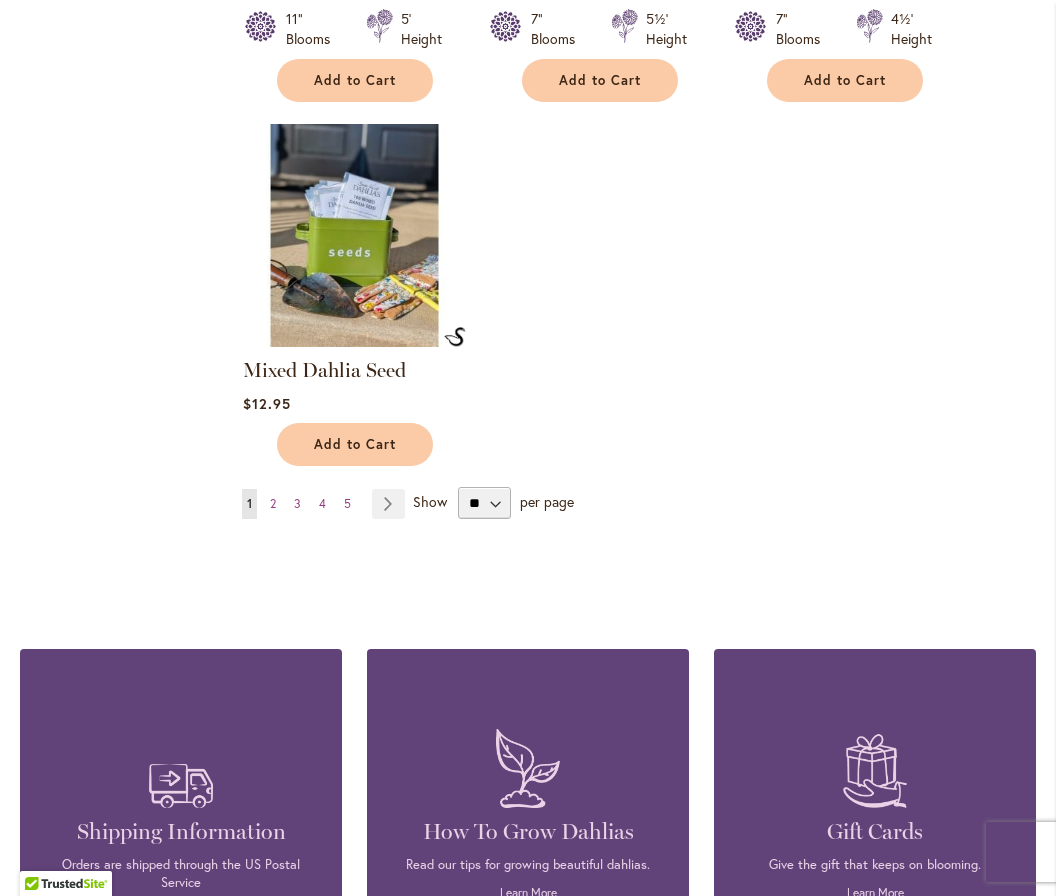 scroll, scrollTop: 2511, scrollLeft: 0, axis: vertical 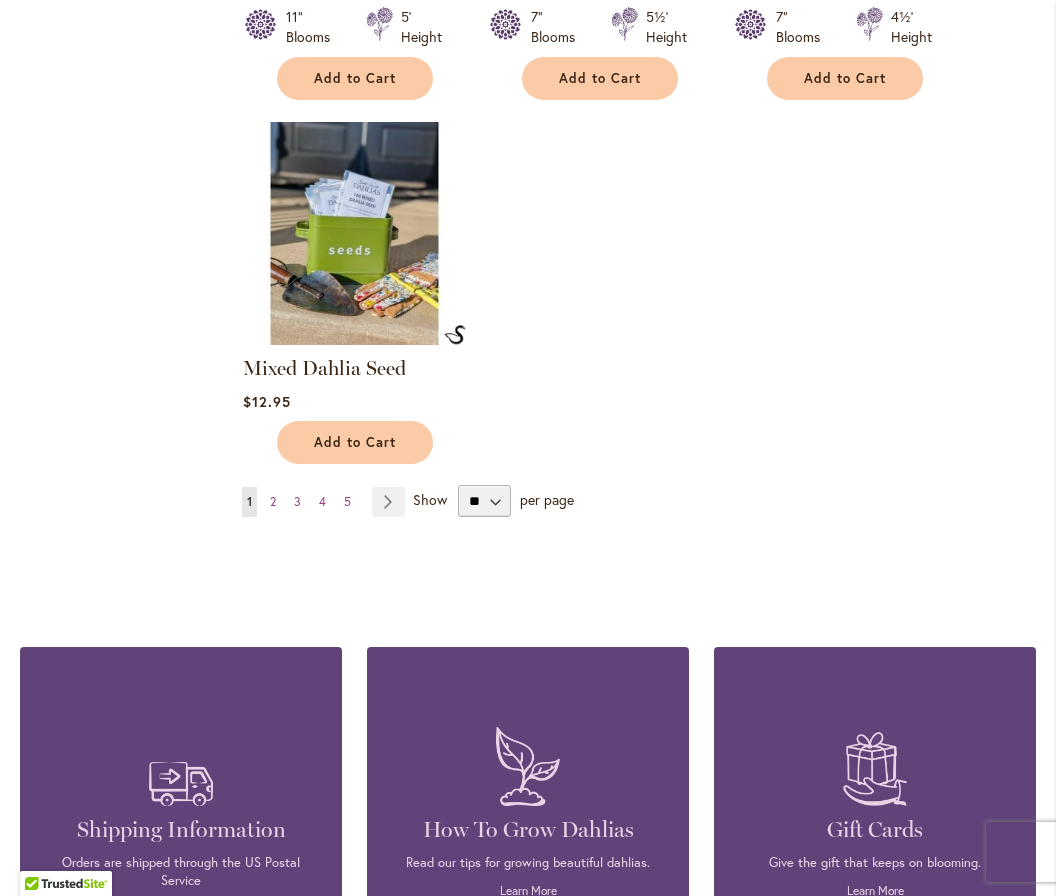 click on "1" at bounding box center [249, 501] 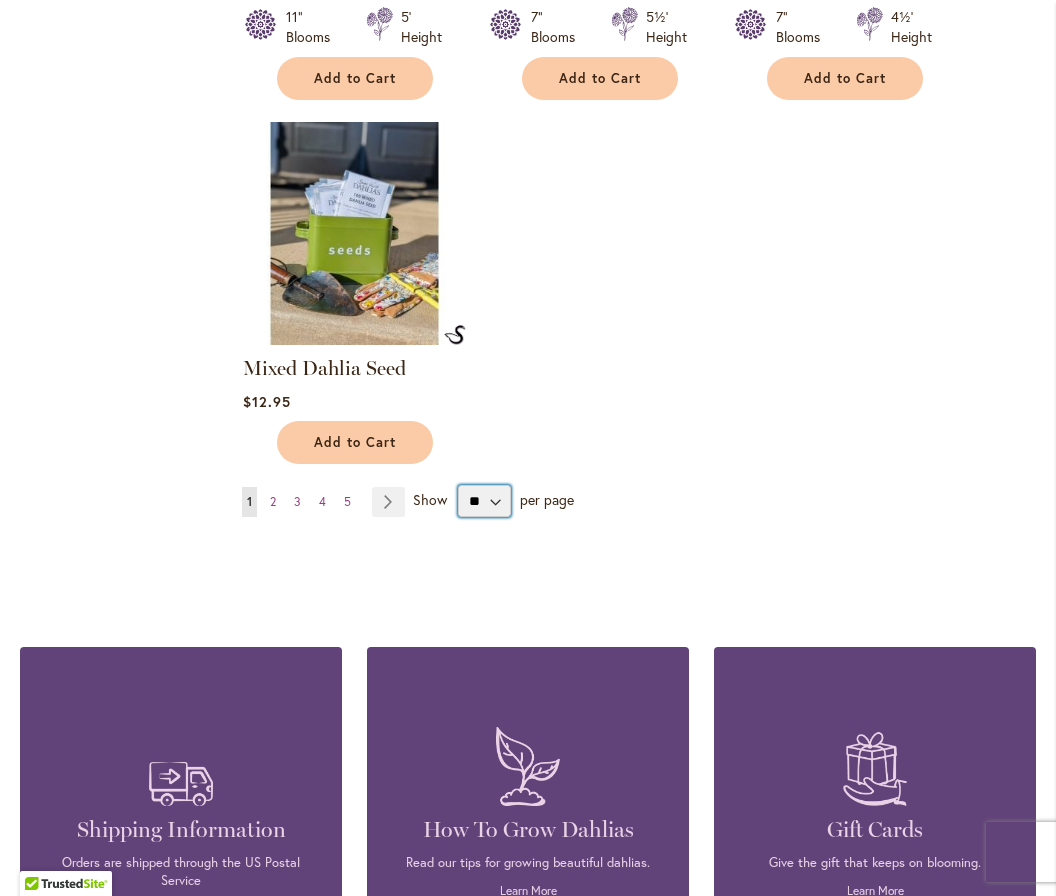 click on "**
**
**
**" at bounding box center [484, 501] 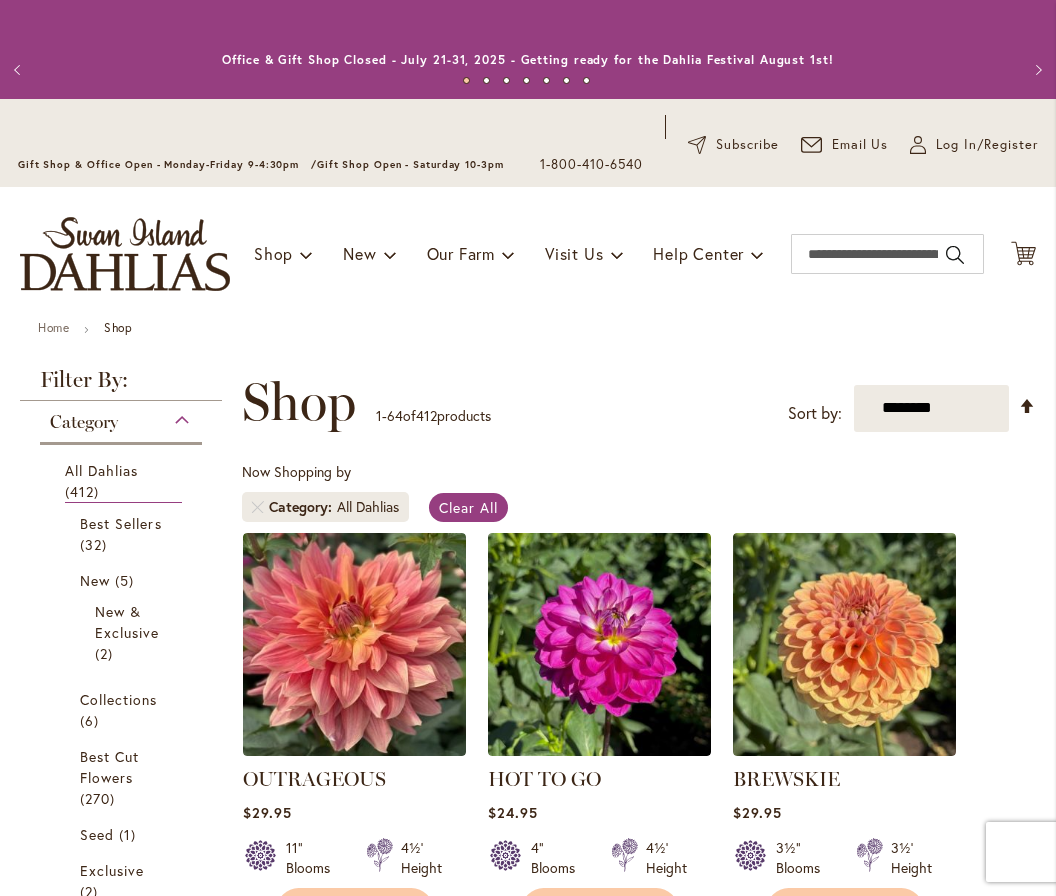 scroll, scrollTop: 1, scrollLeft: 0, axis: vertical 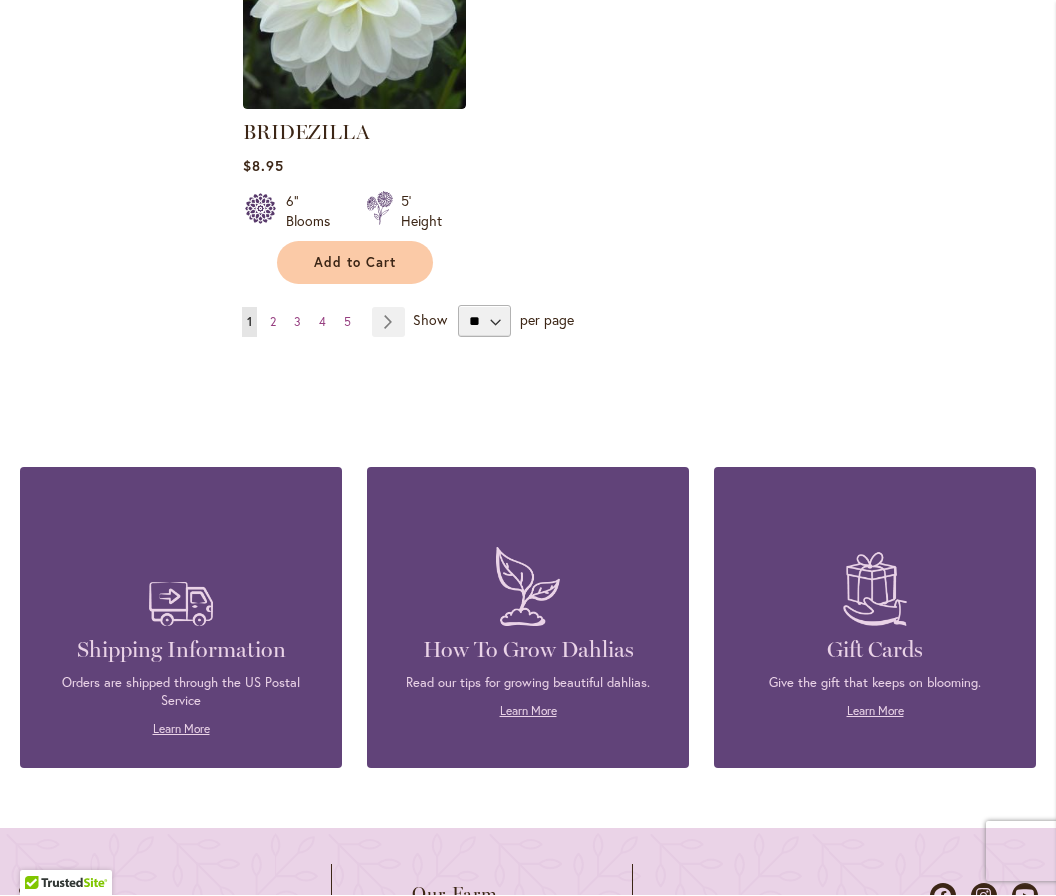 click on "**********" at bounding box center [634, -4345] 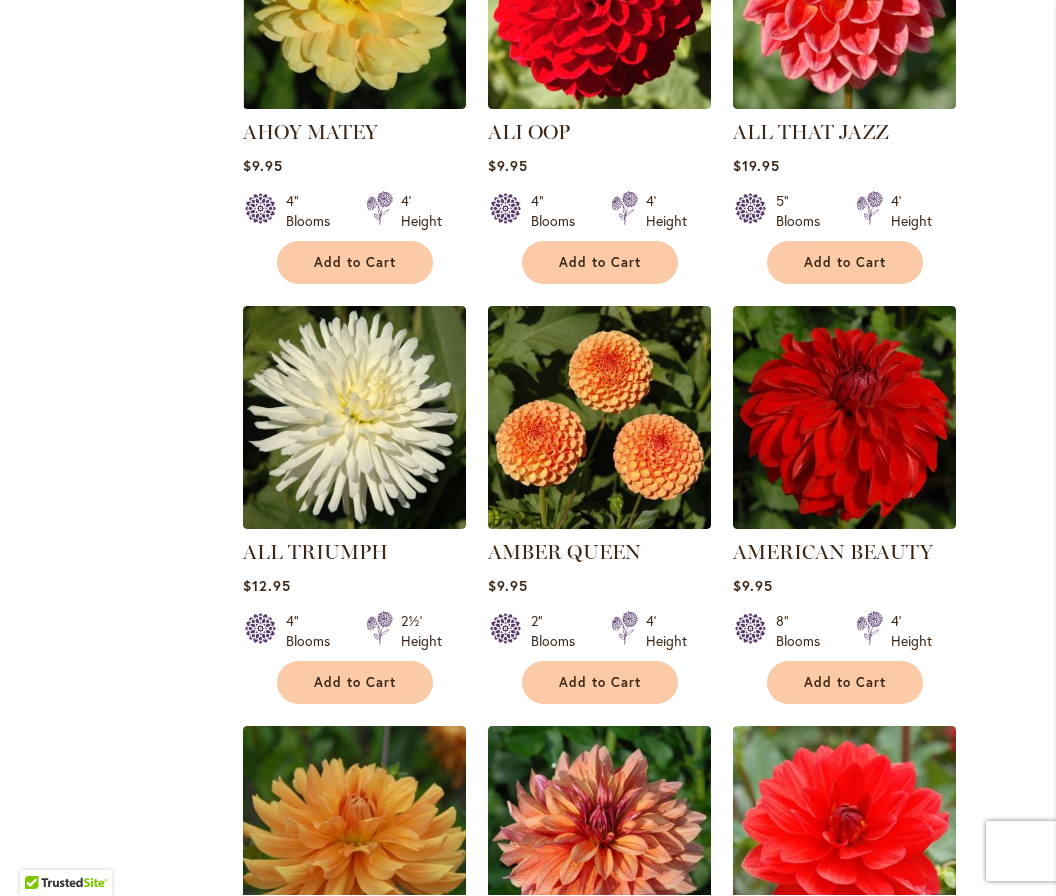 scroll, scrollTop: 3168, scrollLeft: 0, axis: vertical 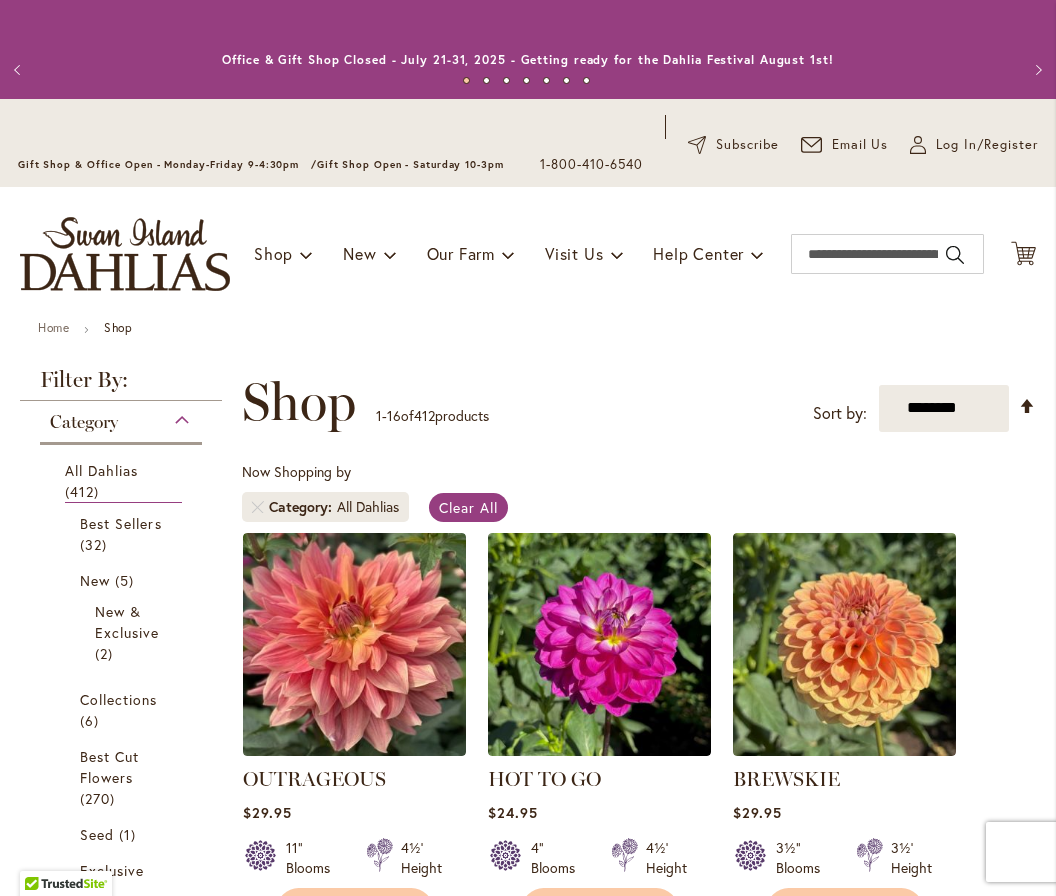 select on "**" 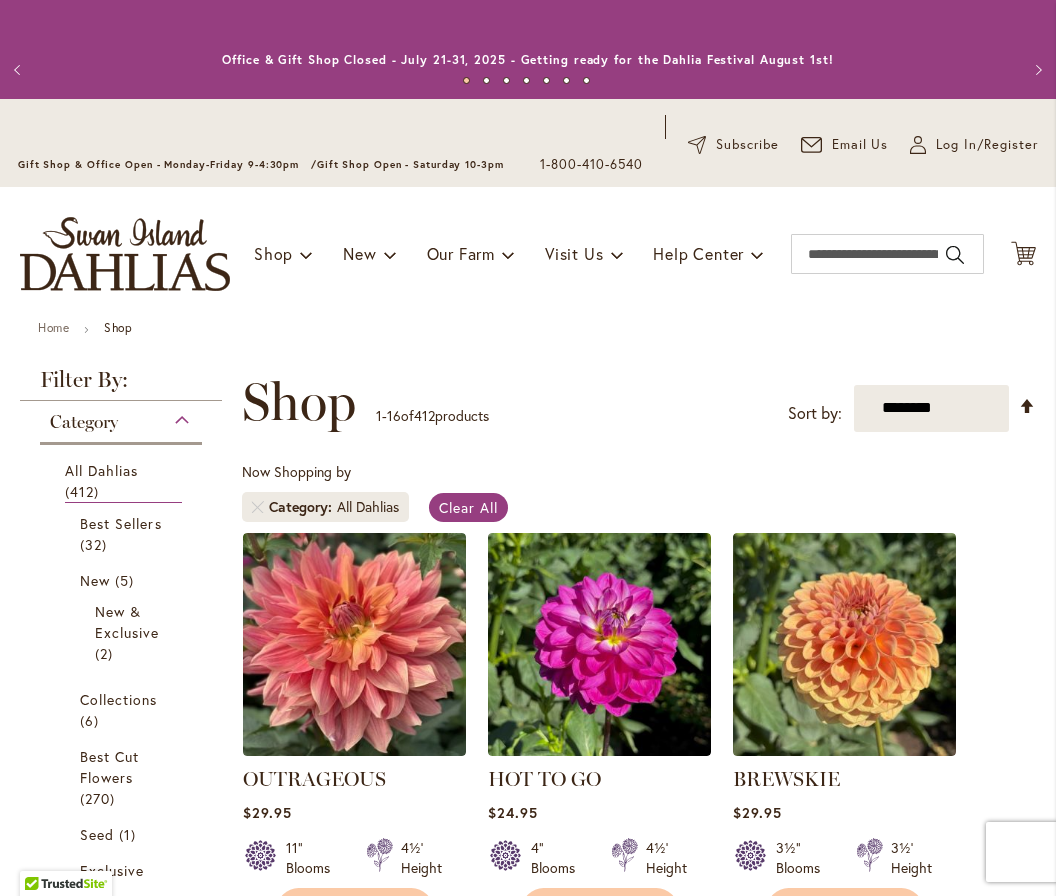 scroll, scrollTop: 0, scrollLeft: 0, axis: both 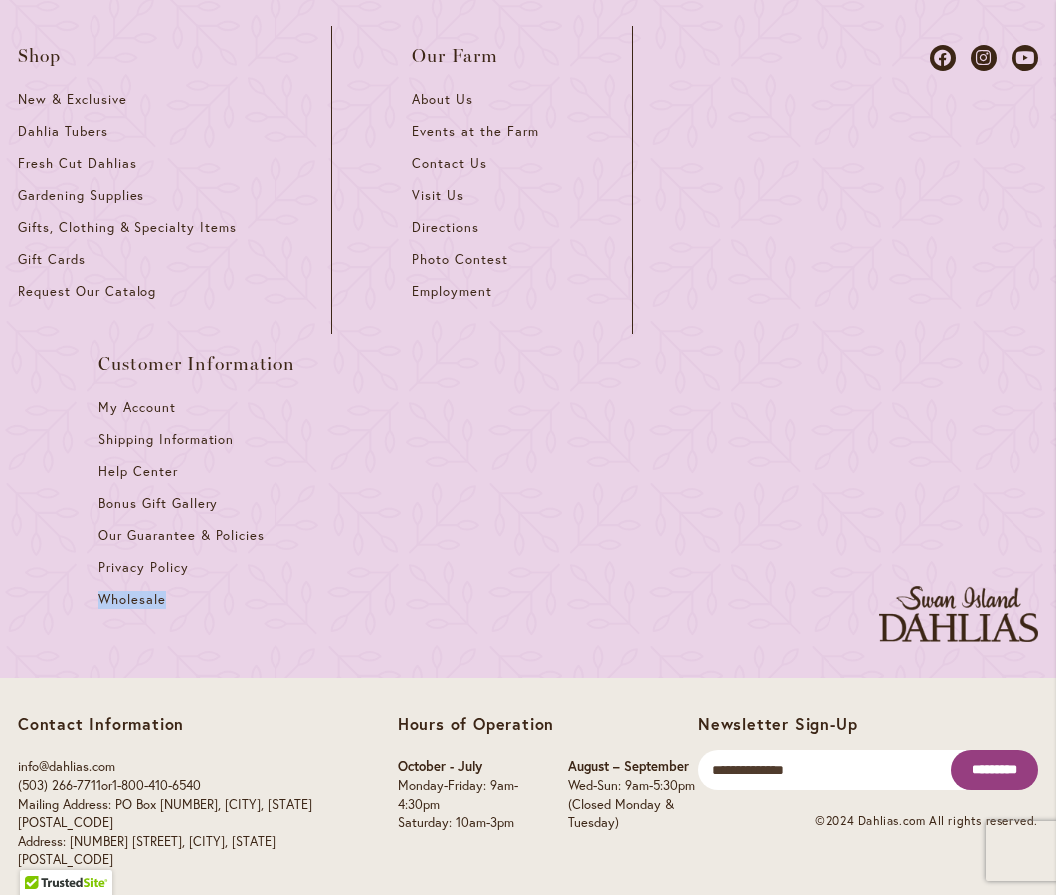 click at bounding box center [958, 335] 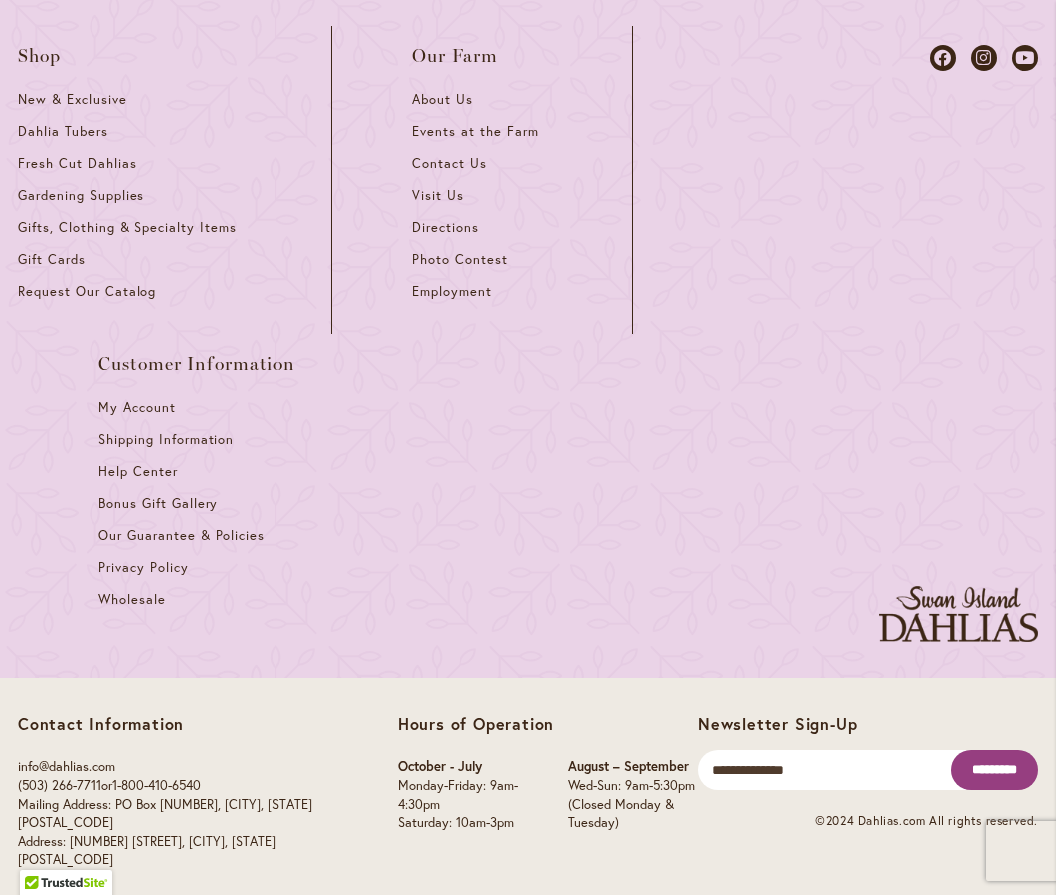 click at bounding box center (958, 335) 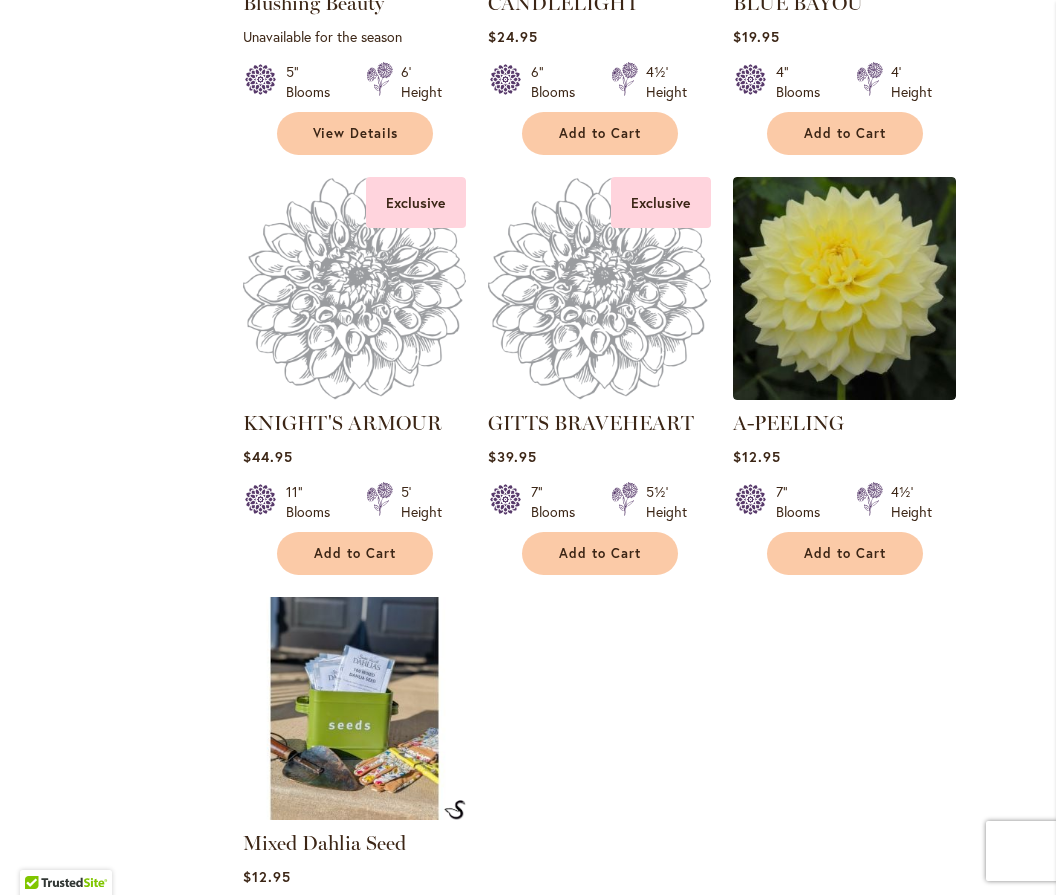 scroll, scrollTop: 2033, scrollLeft: 0, axis: vertical 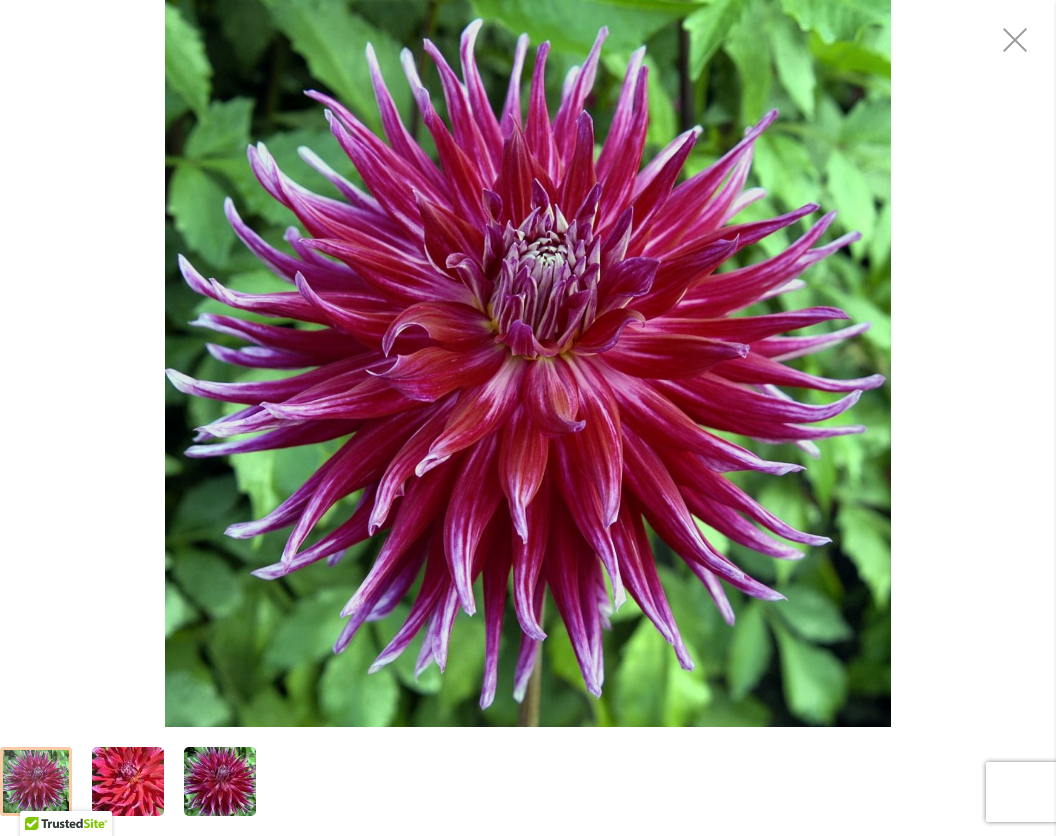 click at bounding box center (528, 363) 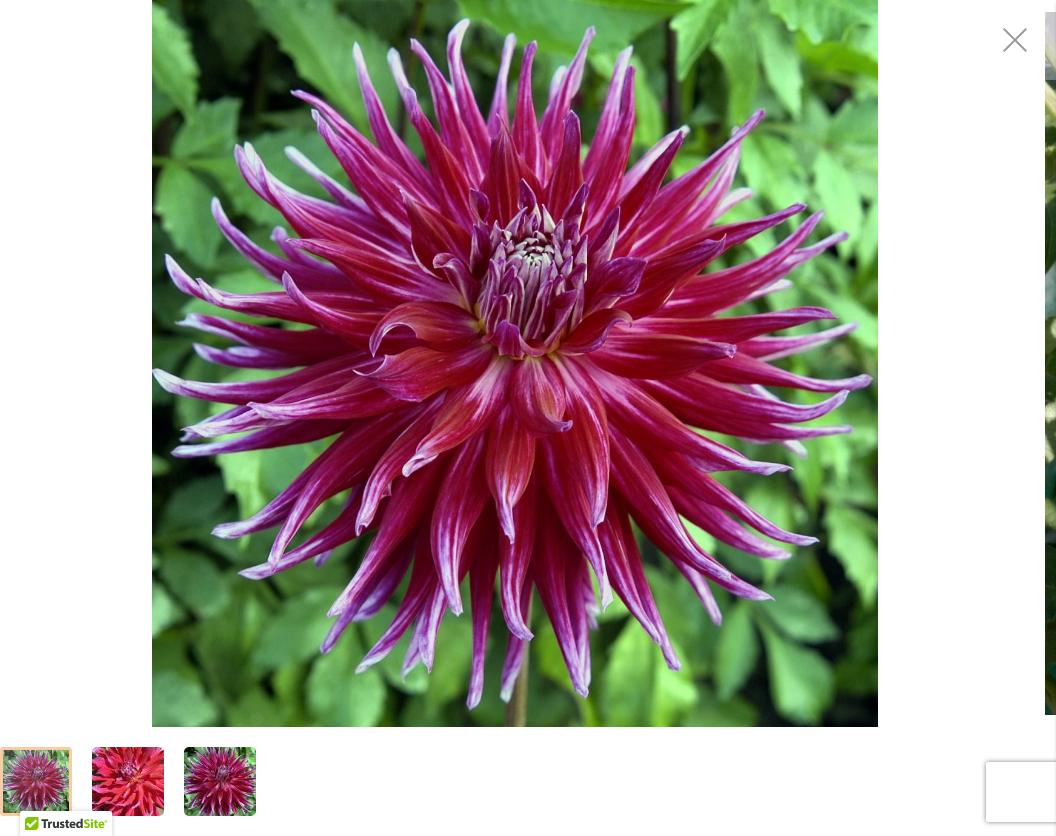 click at bounding box center (515, 363) 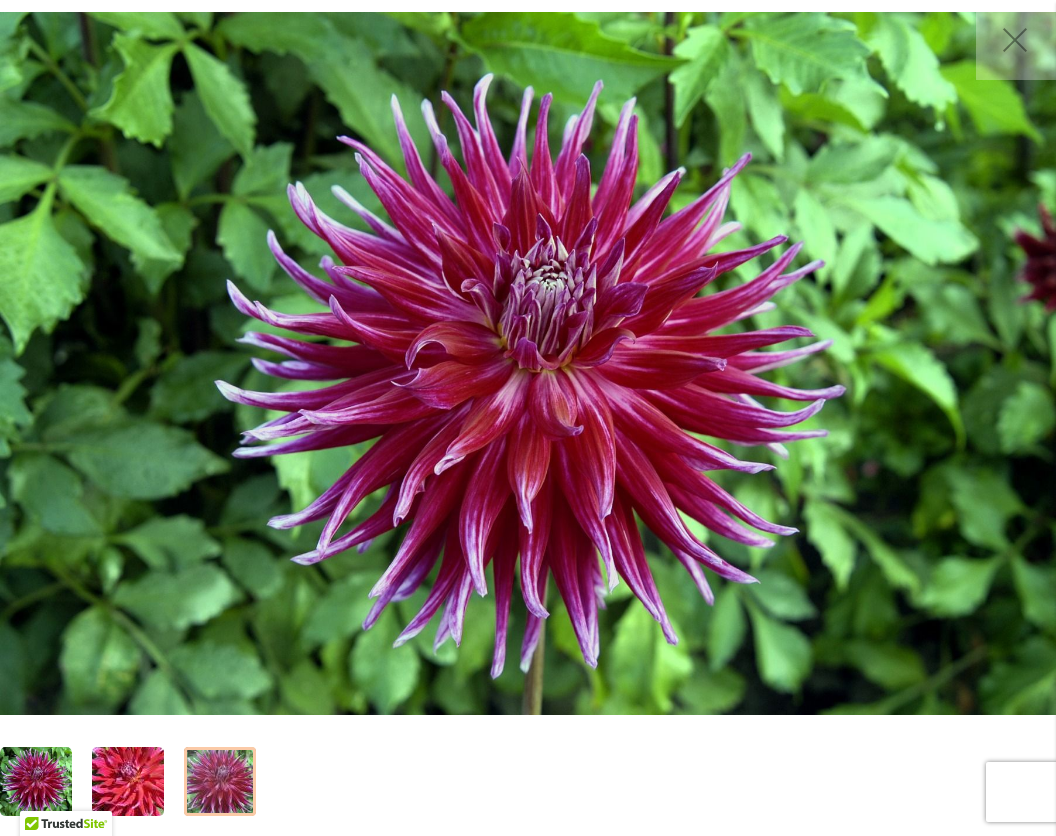 click at bounding box center [528, 363] 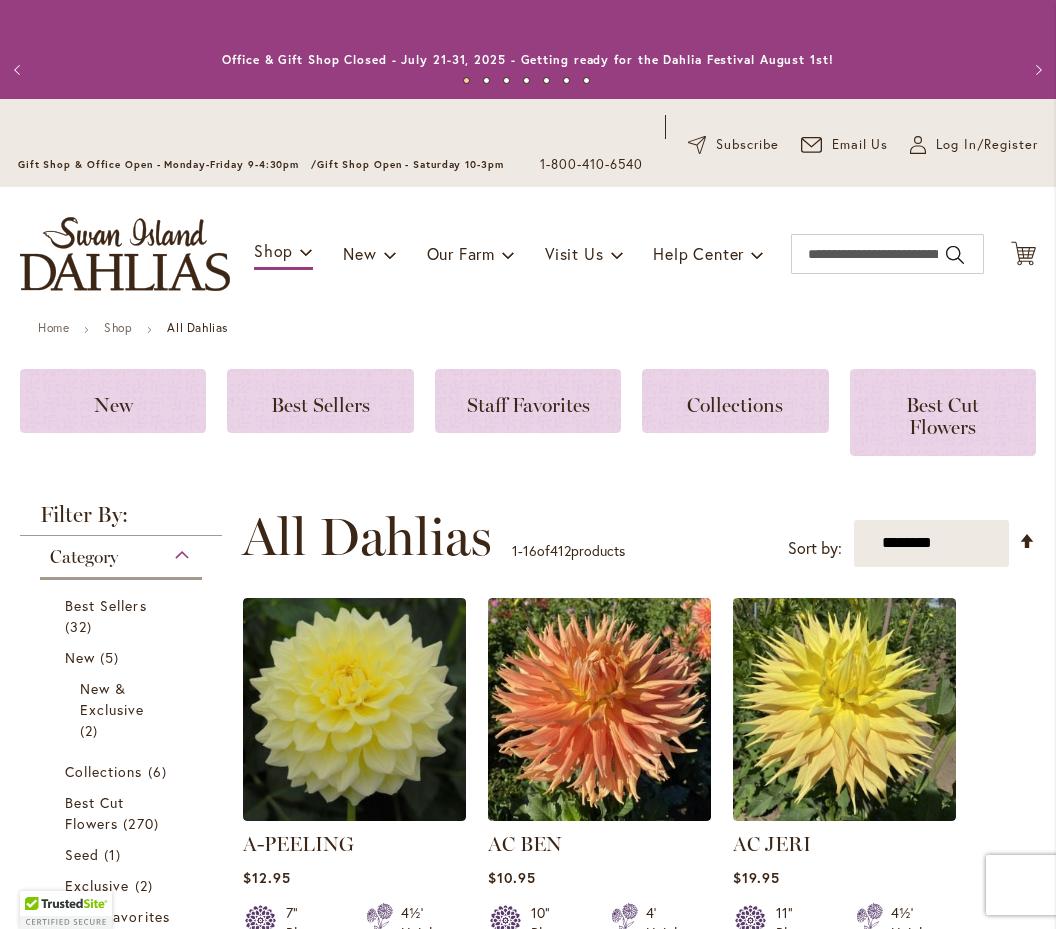 scroll, scrollTop: 0, scrollLeft: 0, axis: both 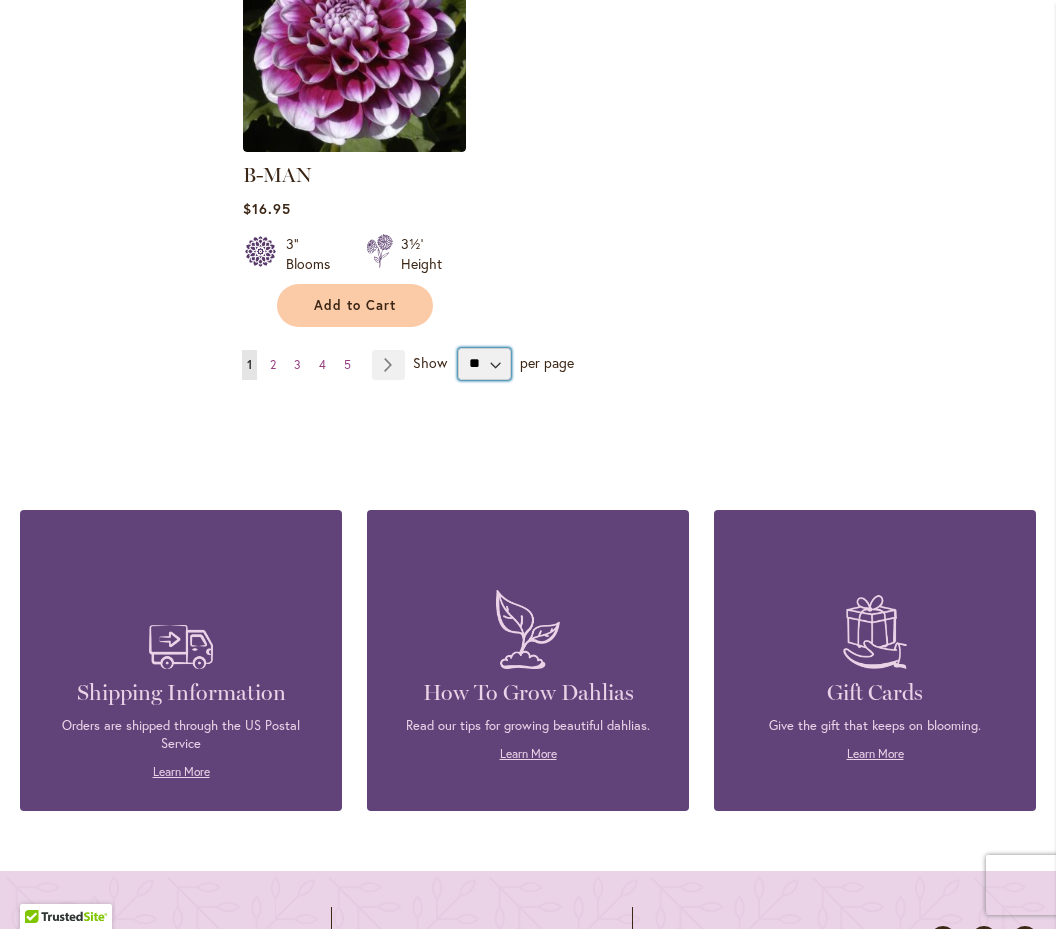 click on "**
**
**
**" at bounding box center (484, 364) 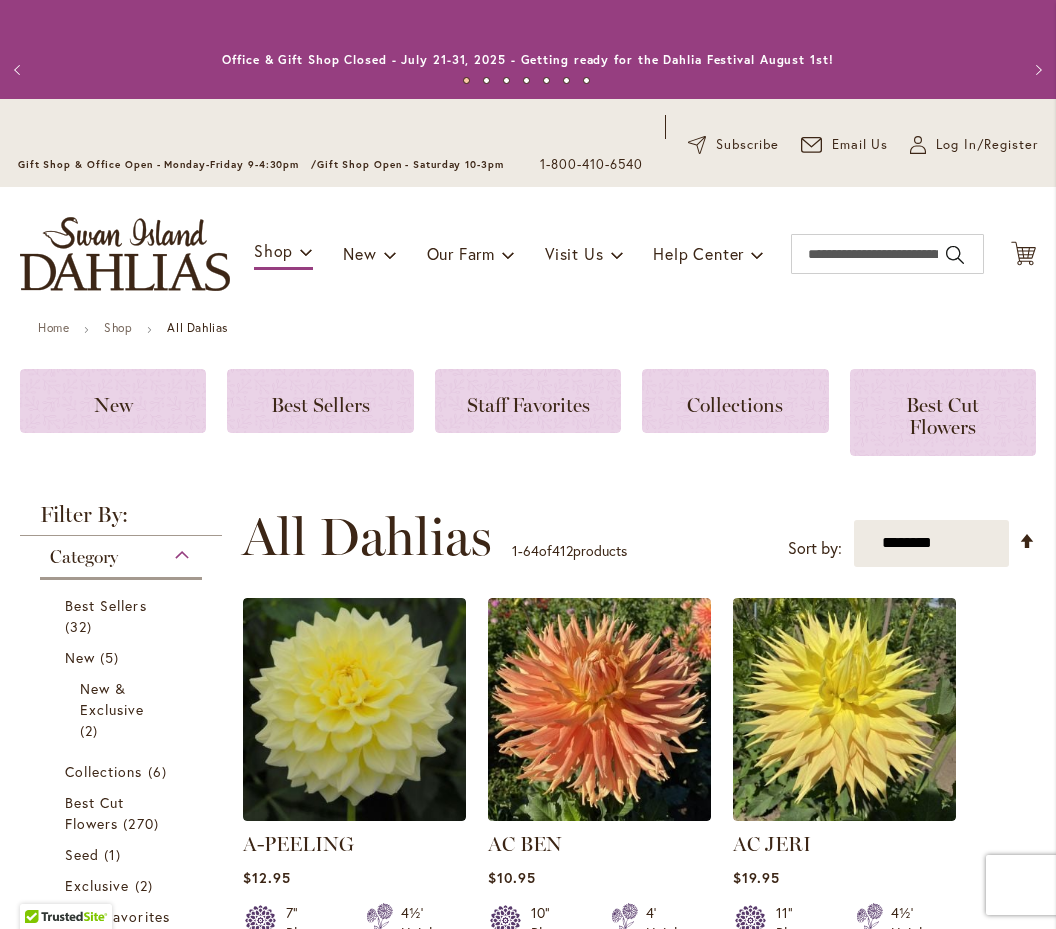 scroll, scrollTop: 1, scrollLeft: 0, axis: vertical 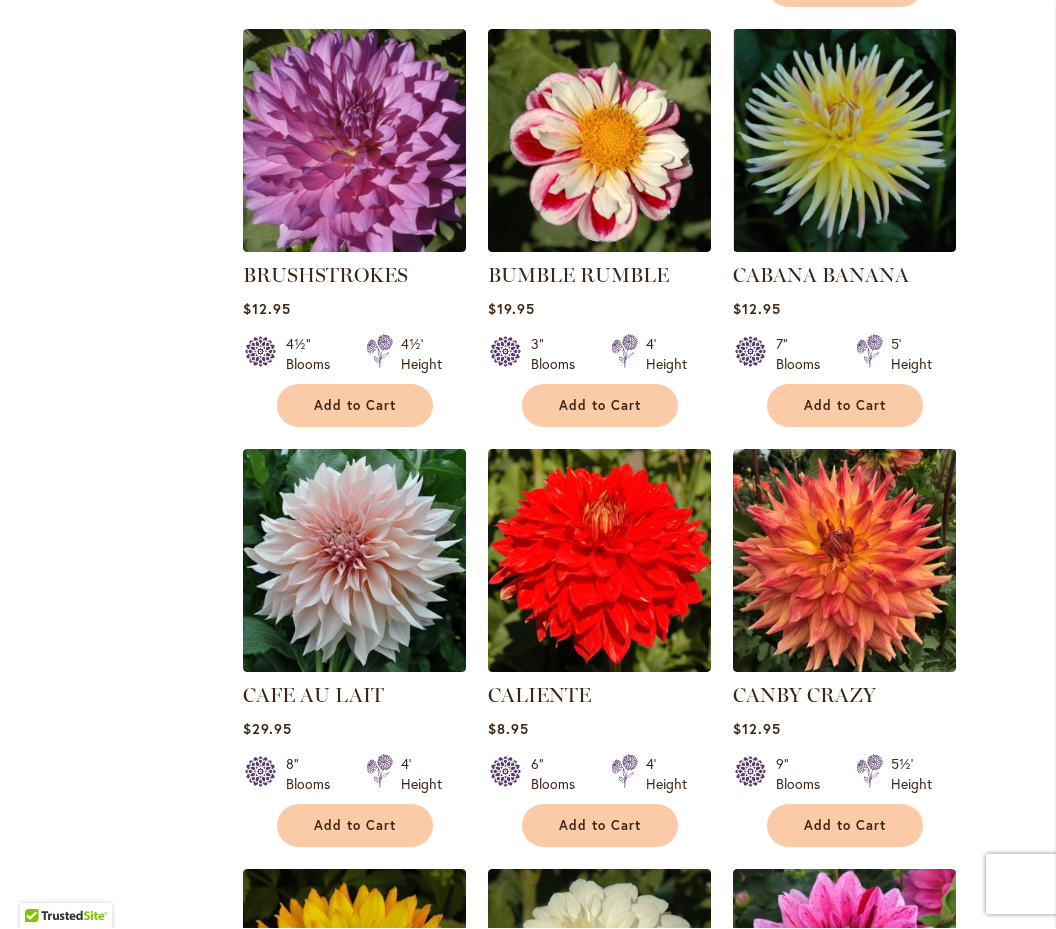 click at bounding box center (844, 141) 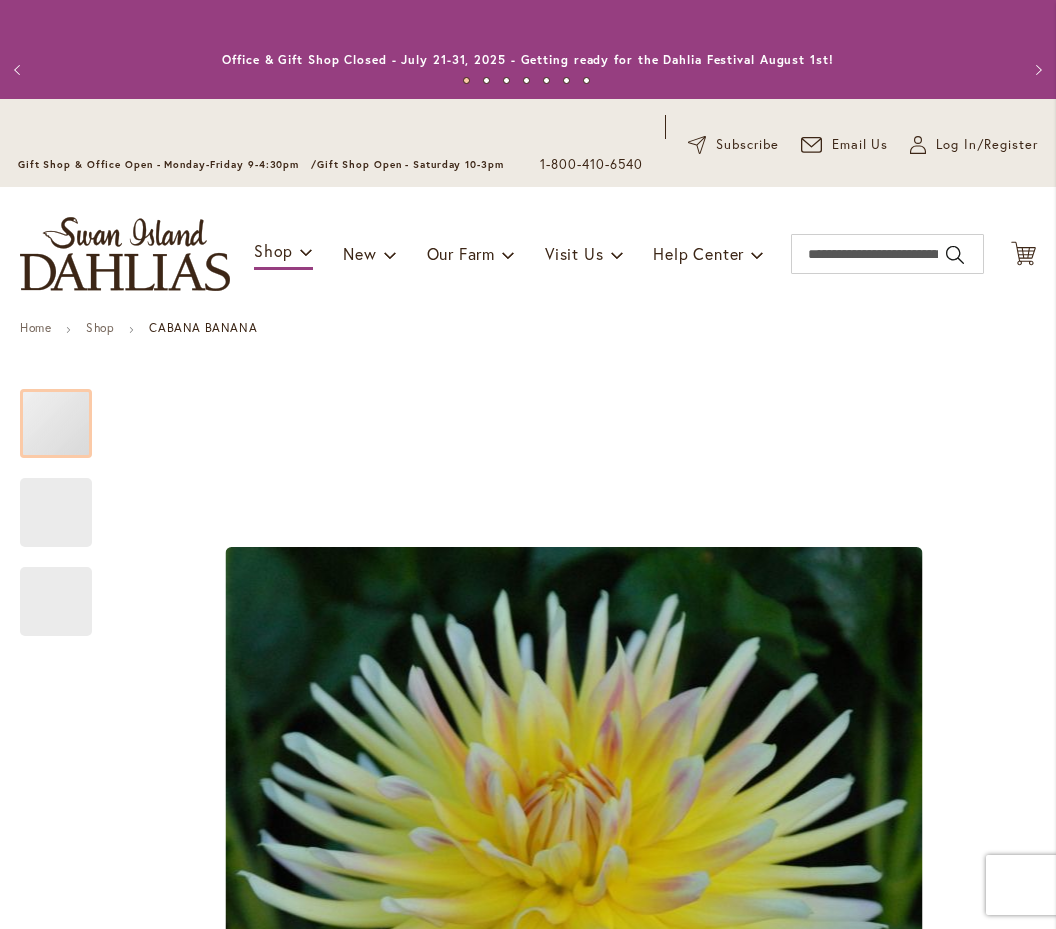 scroll, scrollTop: 0, scrollLeft: 0, axis: both 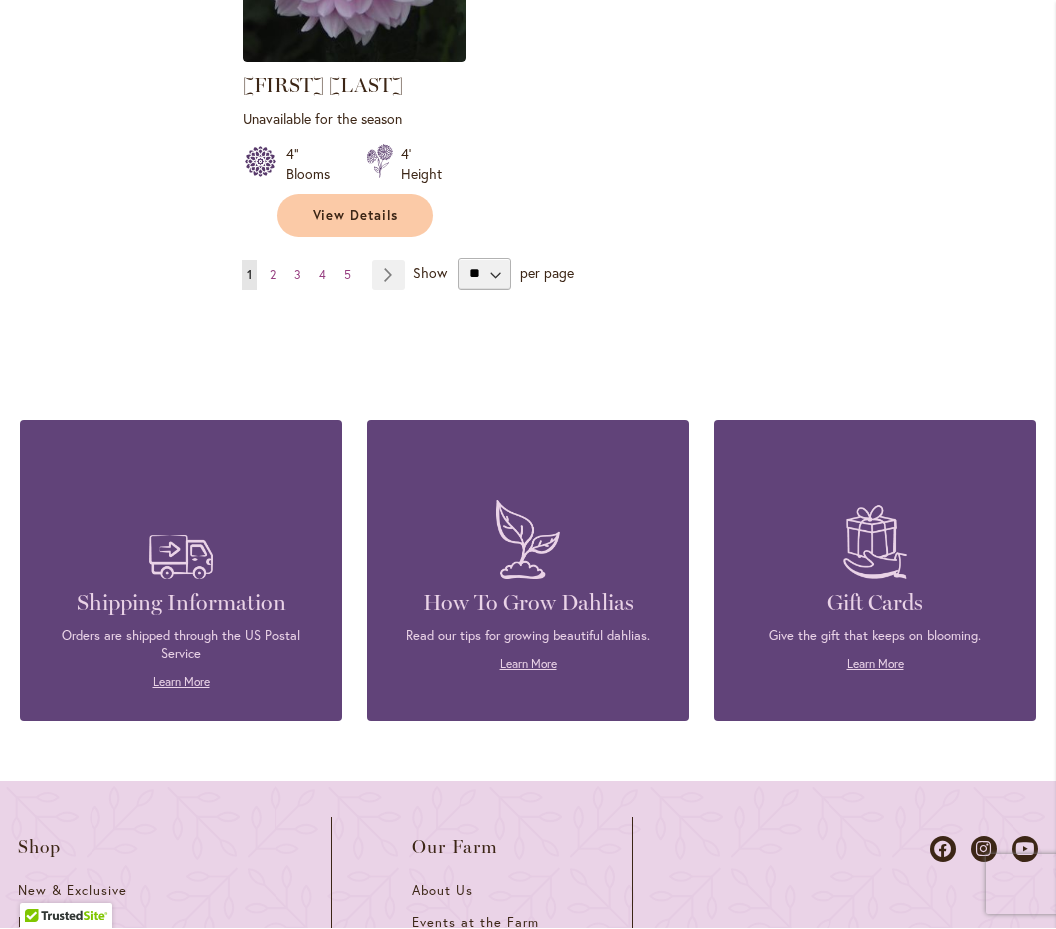 click on "Page
2" at bounding box center [273, 276] 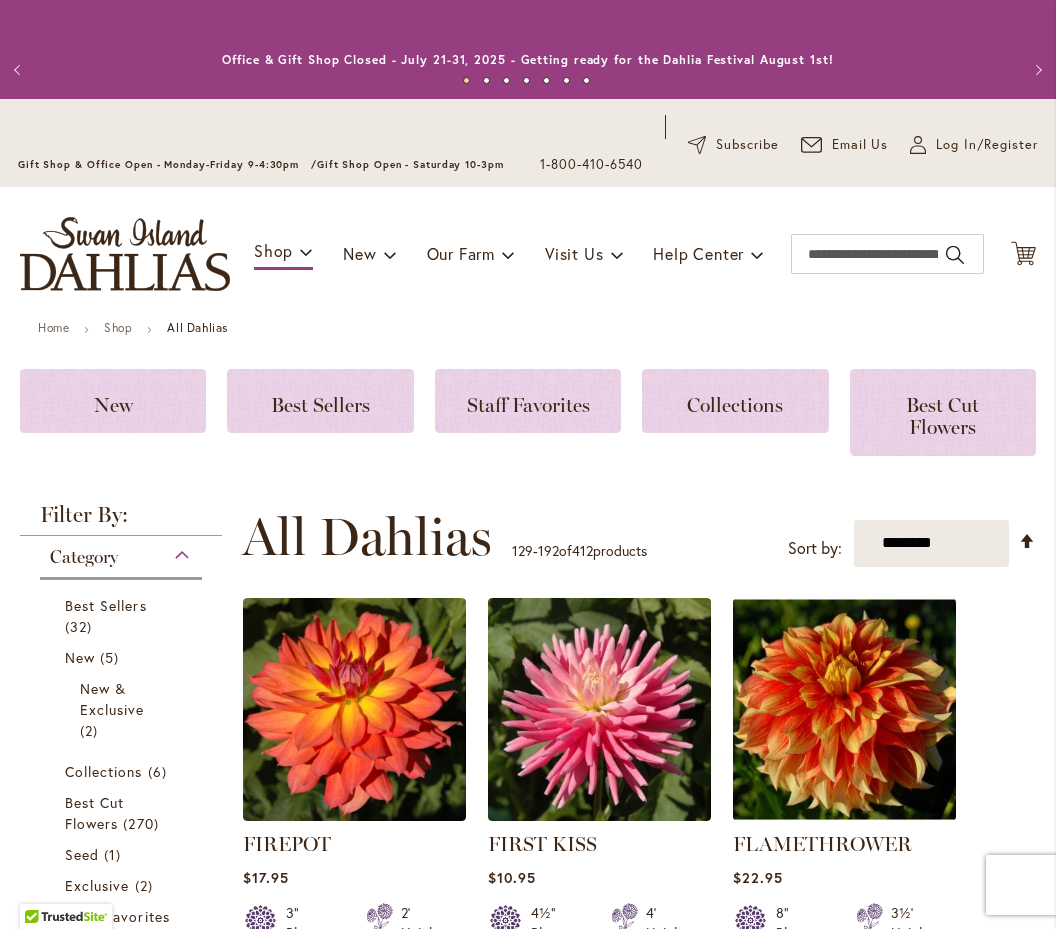 scroll, scrollTop: 1, scrollLeft: 0, axis: vertical 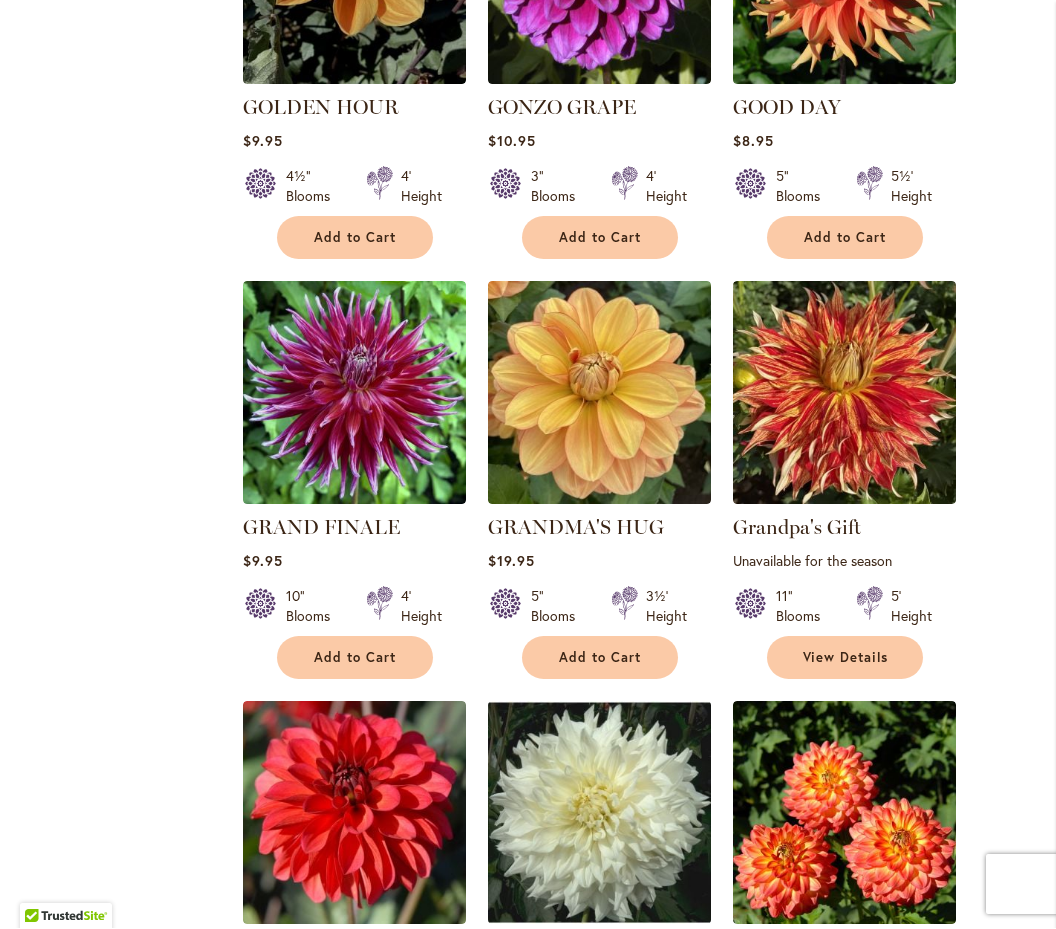 click on "FIREPOT
Rating:
98%
4                  Reviews
$17.95
3" Blooms 2' Height Add to Cart" at bounding box center (639, 729) 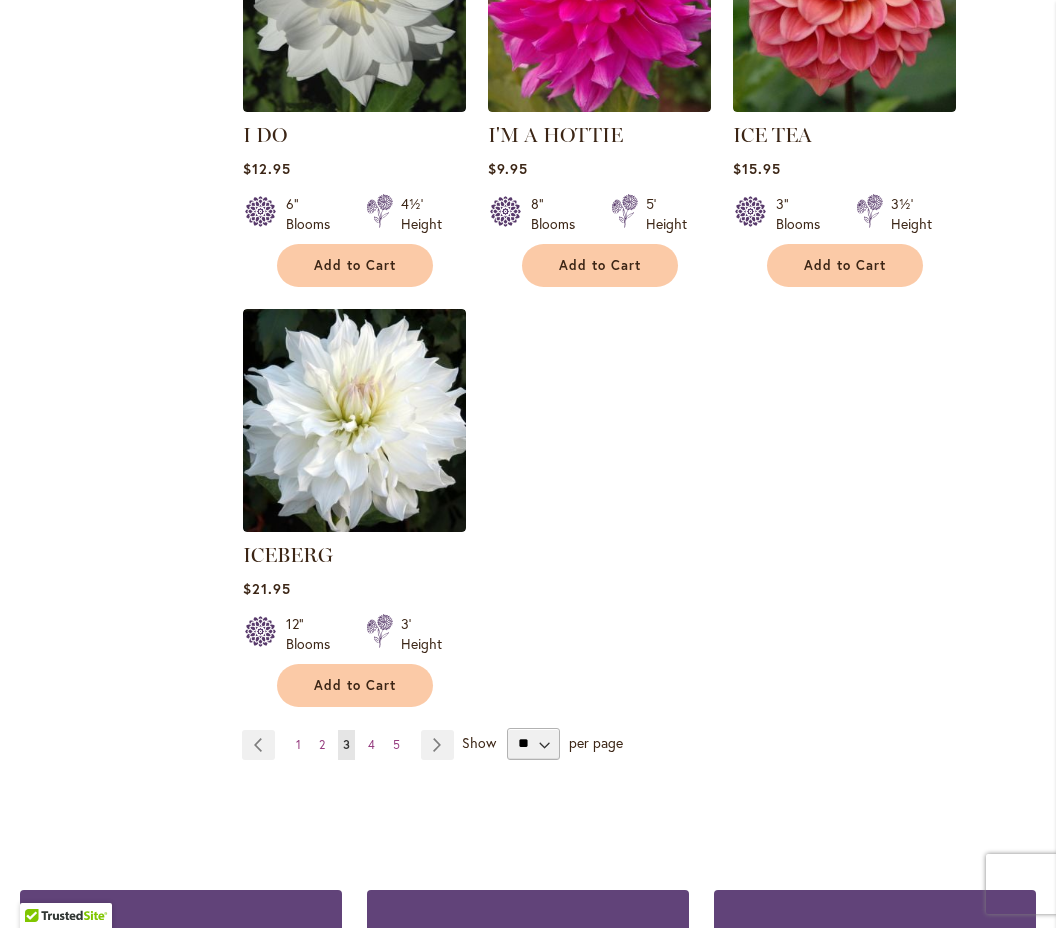 scroll, scrollTop: 9241, scrollLeft: 0, axis: vertical 